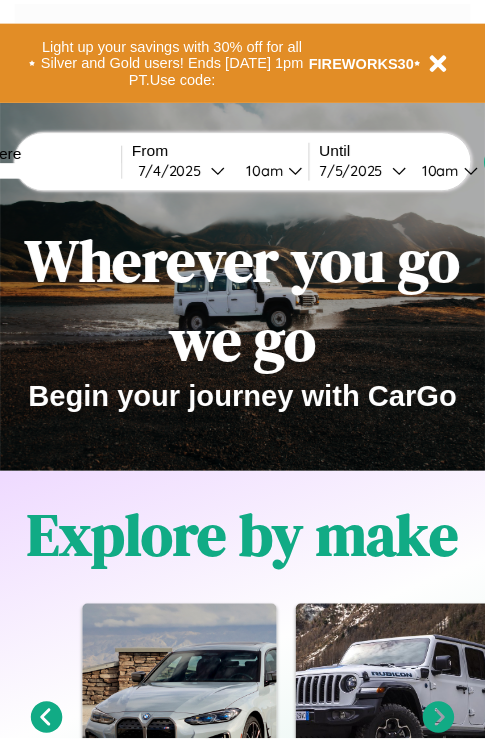 scroll, scrollTop: 0, scrollLeft: 0, axis: both 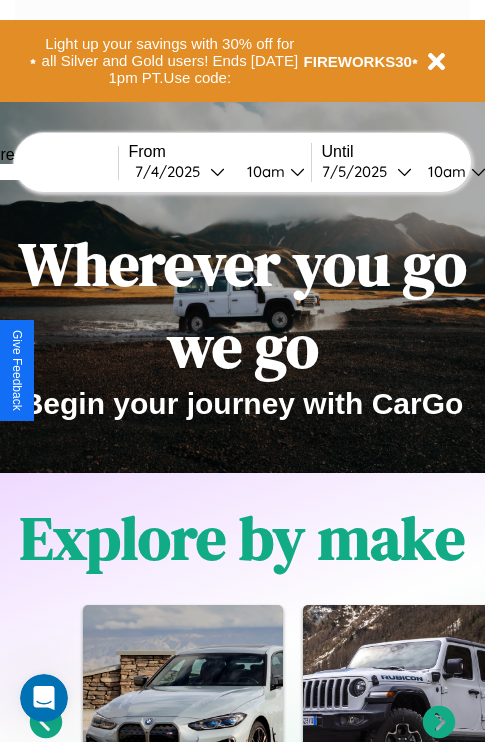 click at bounding box center [43, 172] 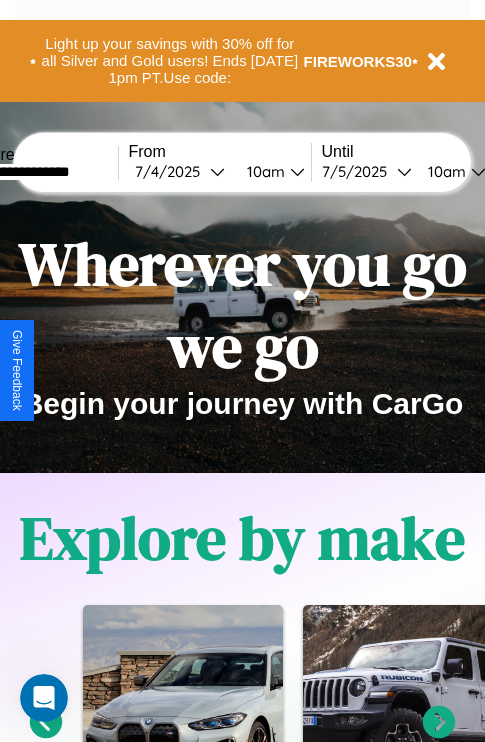 type on "**********" 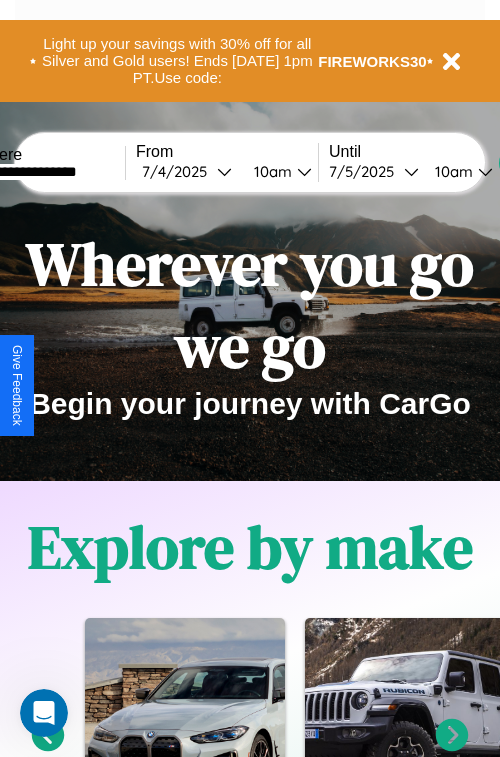 select on "*" 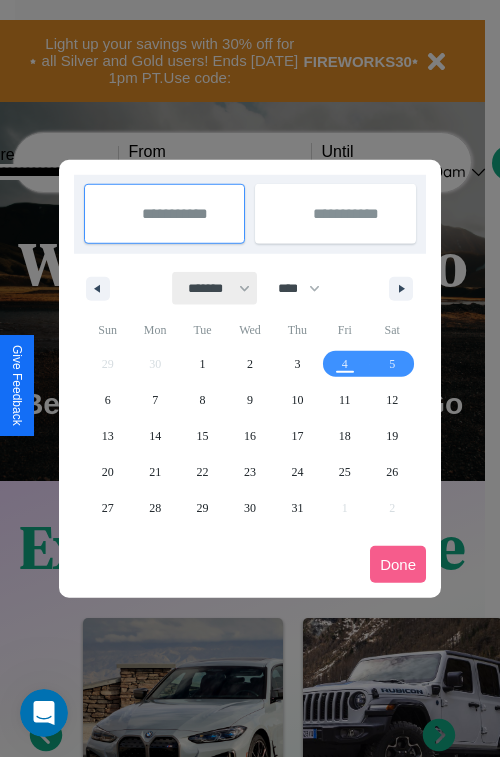 click on "******* ******** ***** ***** *** **** **** ****** ********* ******* ******** ********" at bounding box center (215, 288) 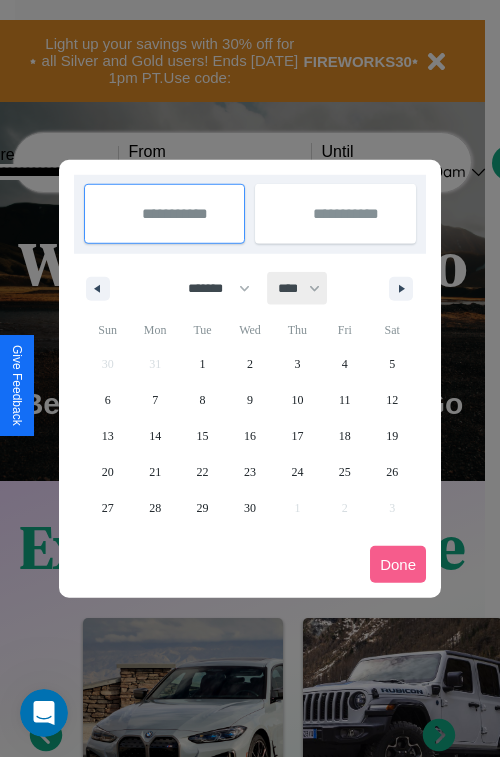 click on "**** **** **** **** **** **** **** **** **** **** **** **** **** **** **** **** **** **** **** **** **** **** **** **** **** **** **** **** **** **** **** **** **** **** **** **** **** **** **** **** **** **** **** **** **** **** **** **** **** **** **** **** **** **** **** **** **** **** **** **** **** **** **** **** **** **** **** **** **** **** **** **** **** **** **** **** **** **** **** **** **** **** **** **** **** **** **** **** **** **** **** **** **** **** **** **** **** **** **** **** **** **** **** **** **** **** **** **** **** **** **** **** **** **** **** **** **** **** **** **** ****" at bounding box center (298, 288) 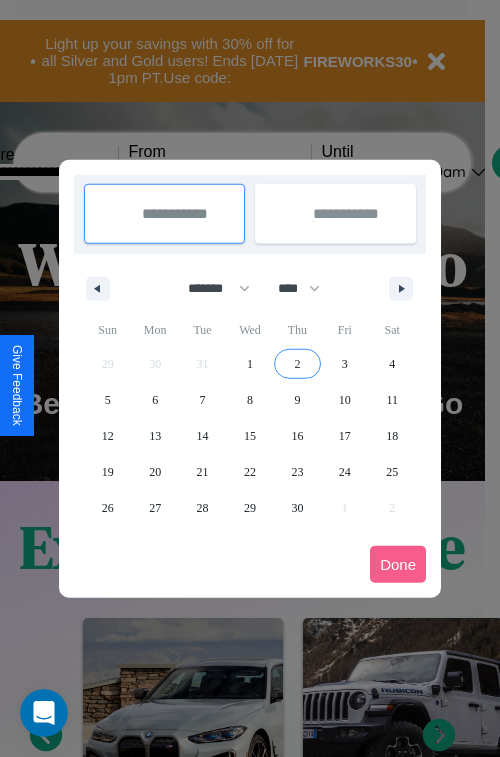 click on "2" at bounding box center (297, 364) 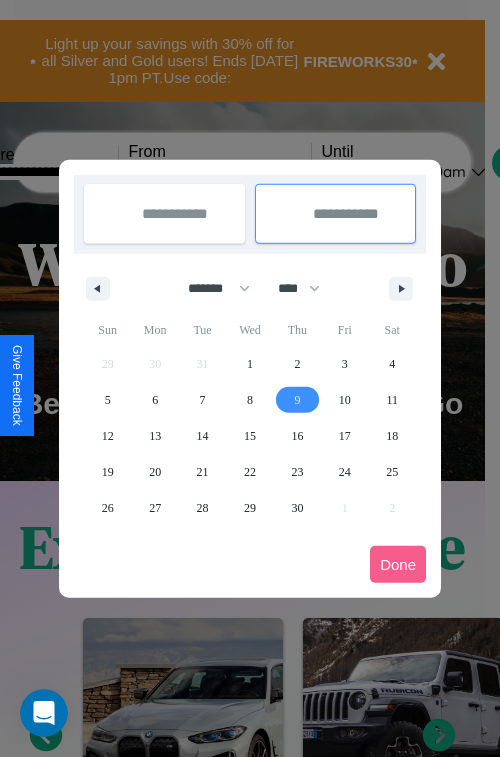 click on "9" at bounding box center (297, 400) 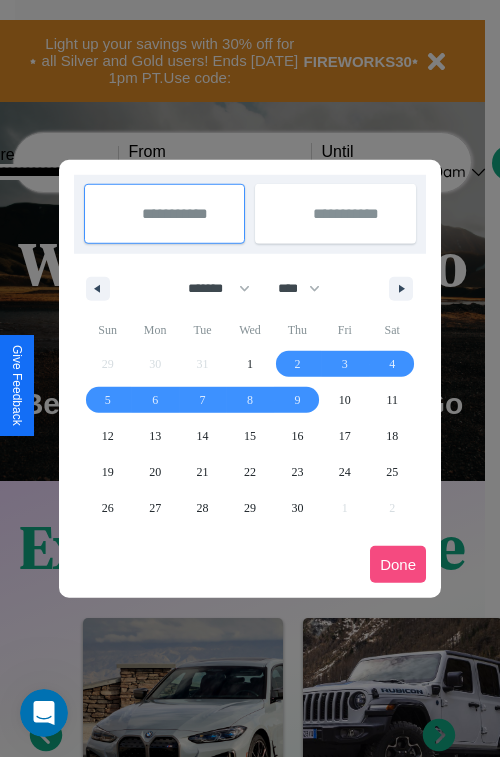 click on "Done" at bounding box center (398, 564) 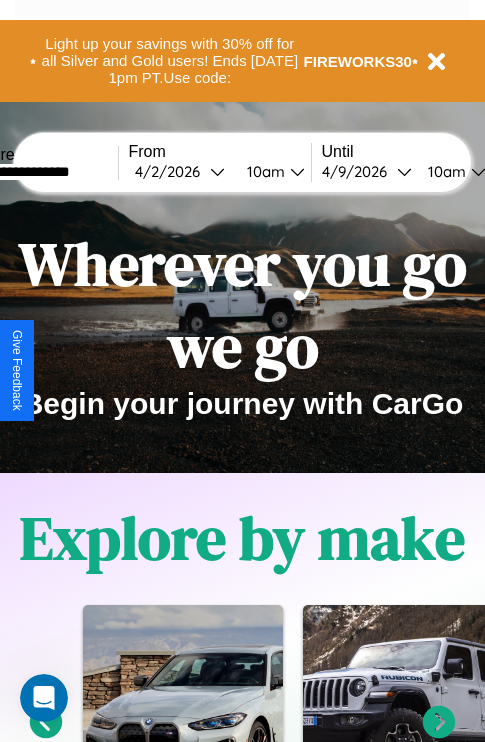 scroll, scrollTop: 0, scrollLeft: 68, axis: horizontal 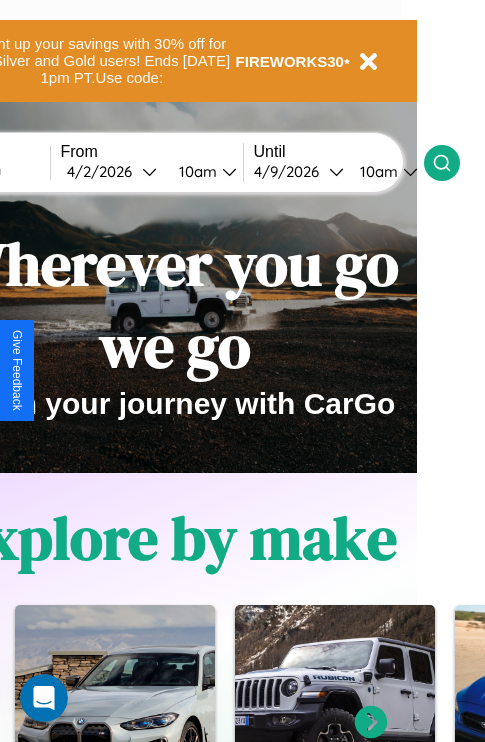 click 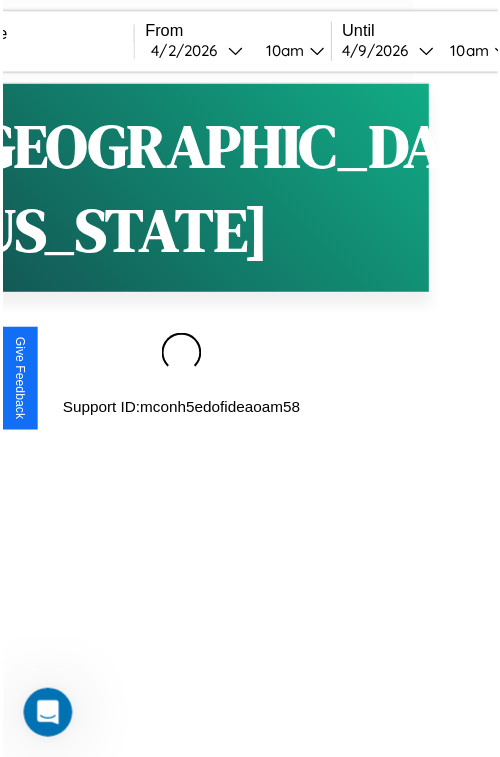 scroll, scrollTop: 0, scrollLeft: 0, axis: both 